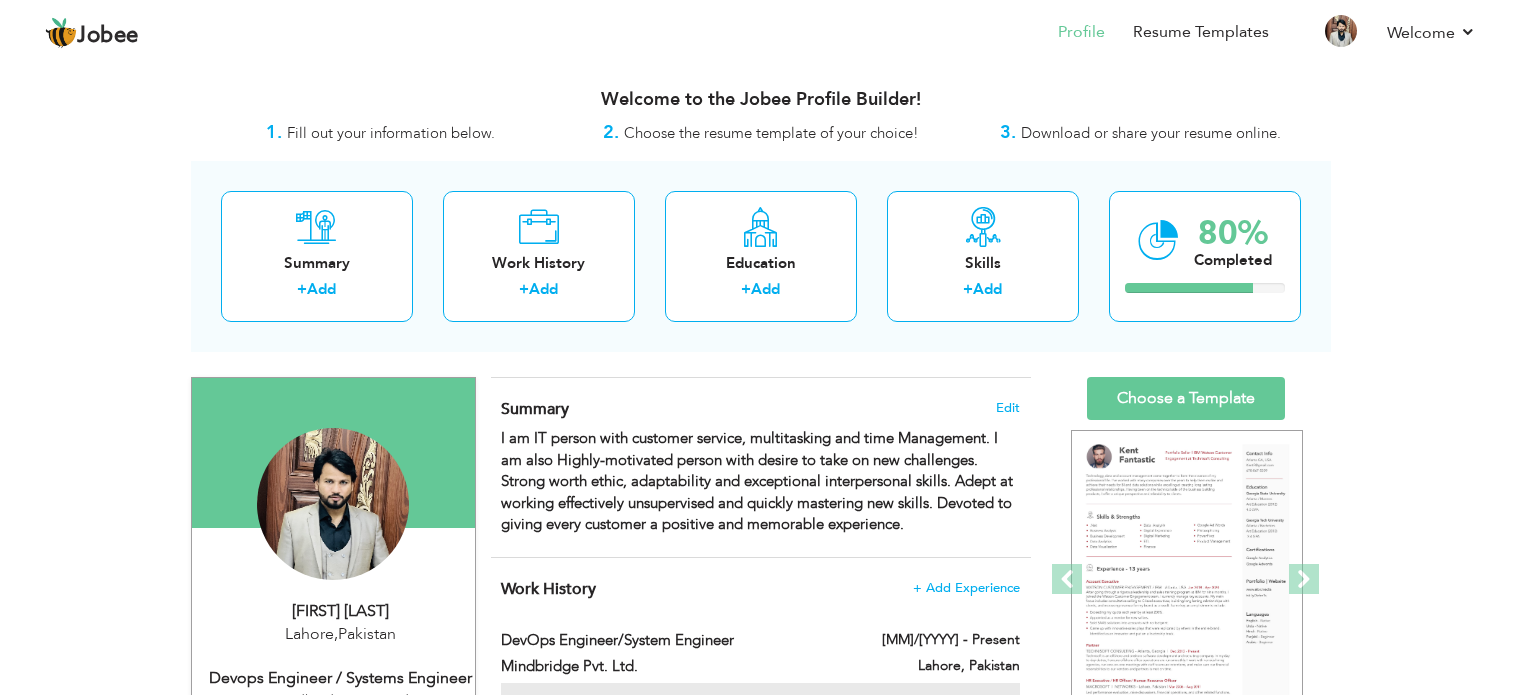 scroll, scrollTop: 26, scrollLeft: 0, axis: vertical 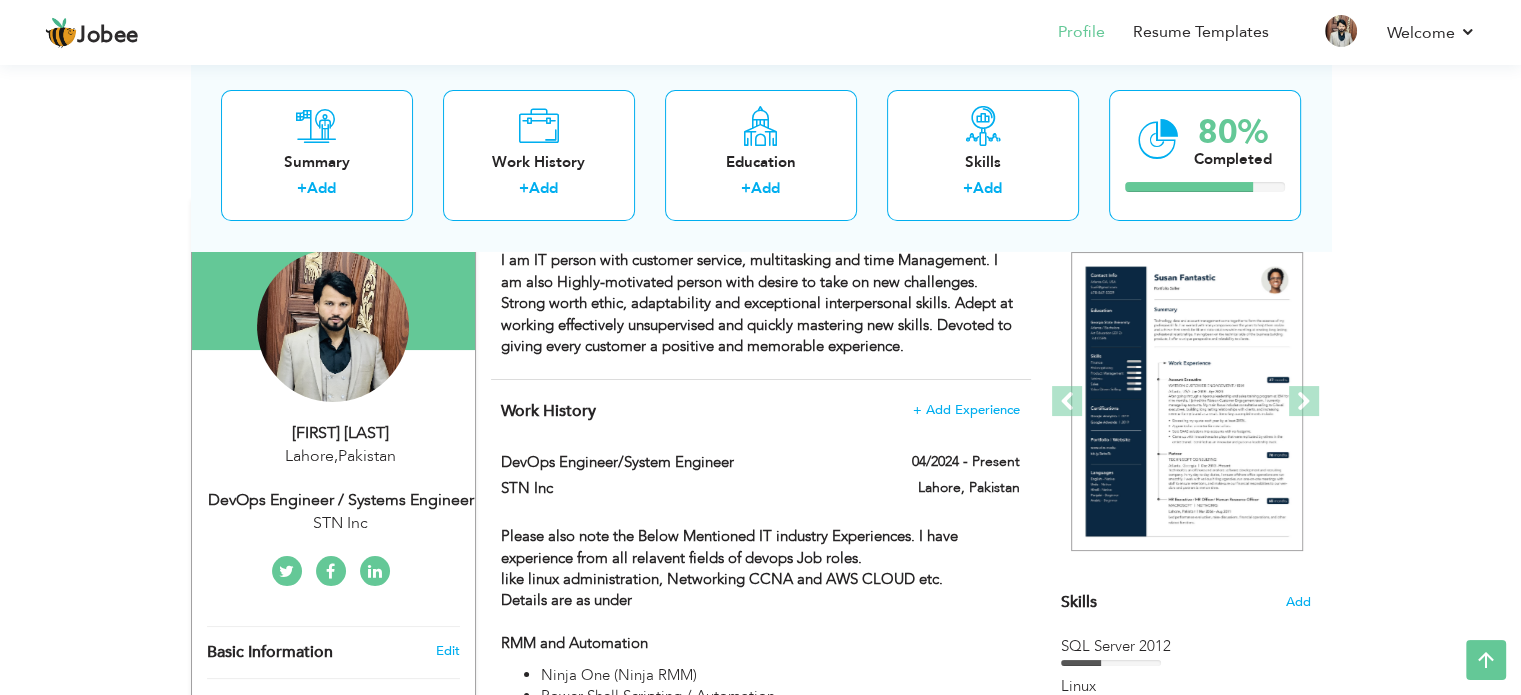 click on "DevOps Engineer / Systems Engineer" at bounding box center (341, 500) 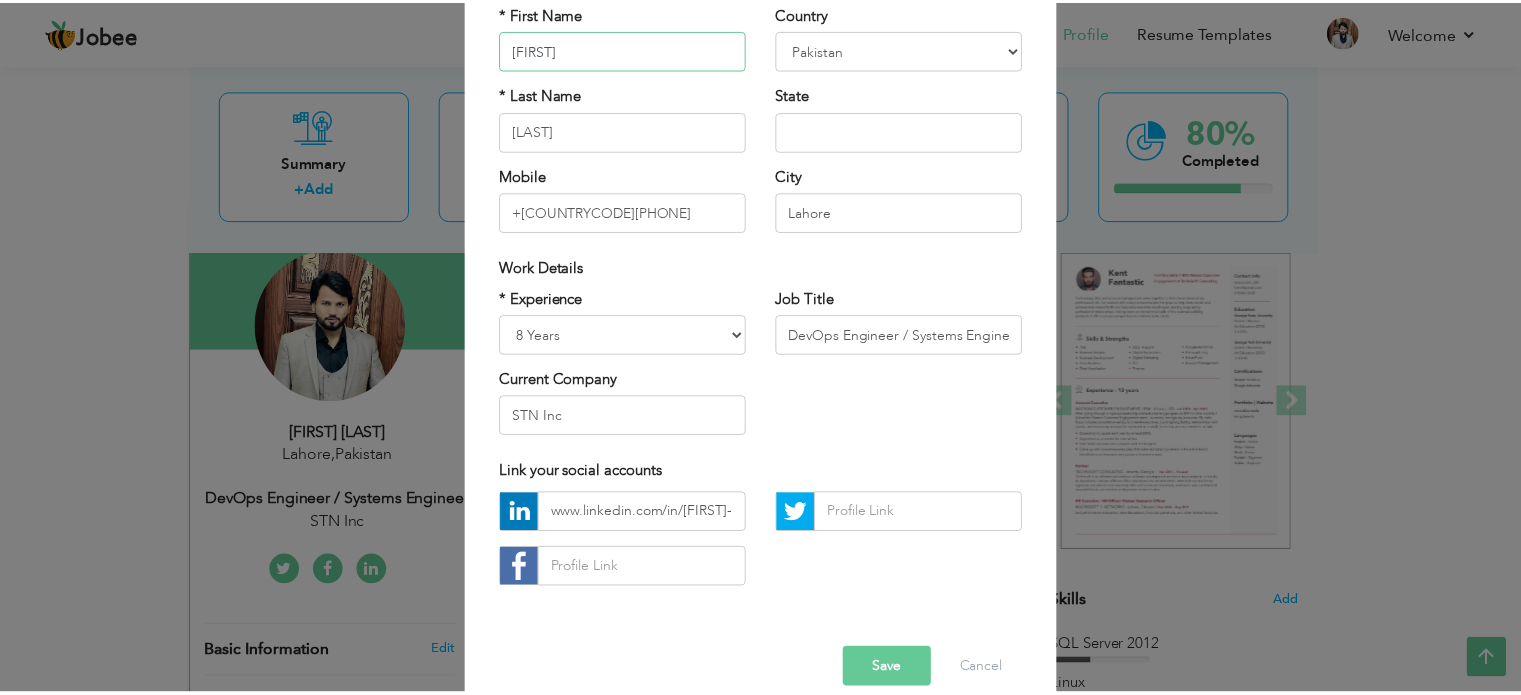 scroll, scrollTop: 186, scrollLeft: 0, axis: vertical 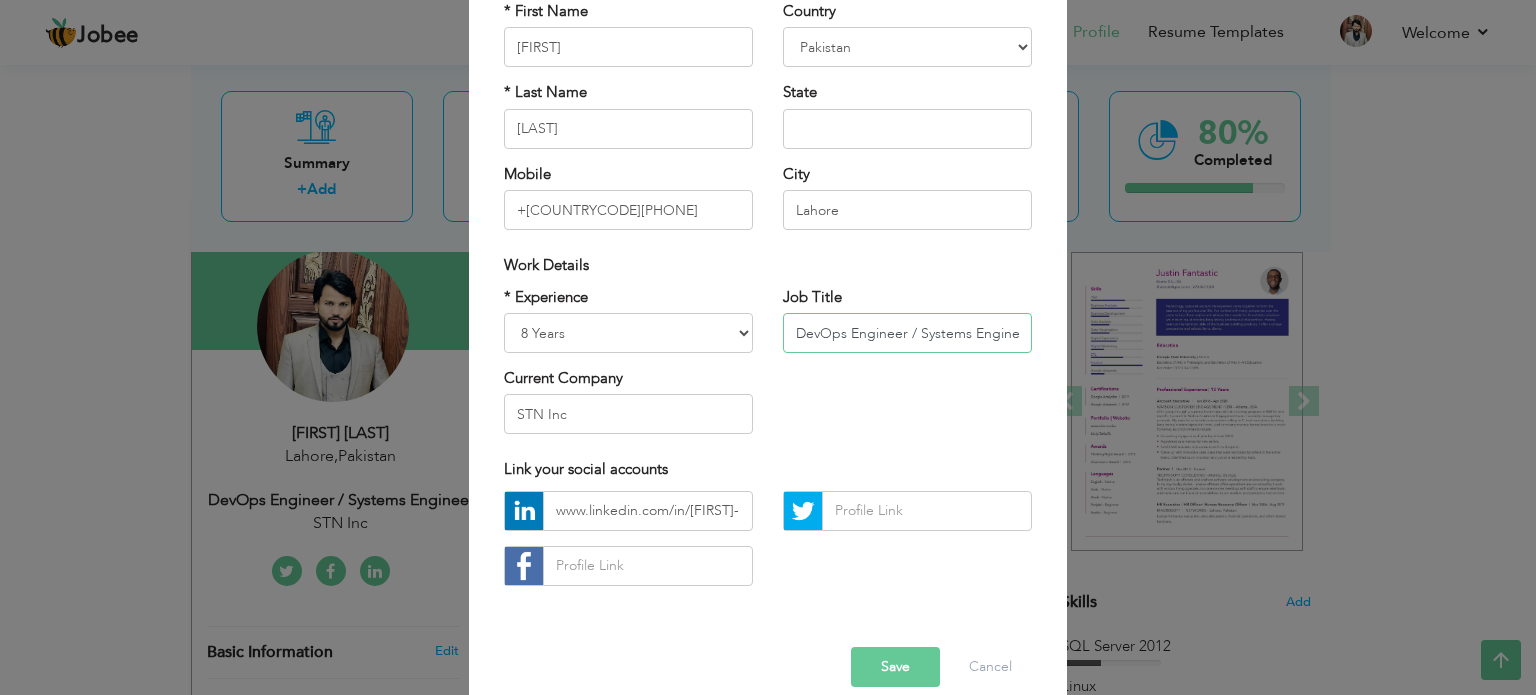 click on "DevOps Engineer / Systems Engineer" at bounding box center (907, 333) 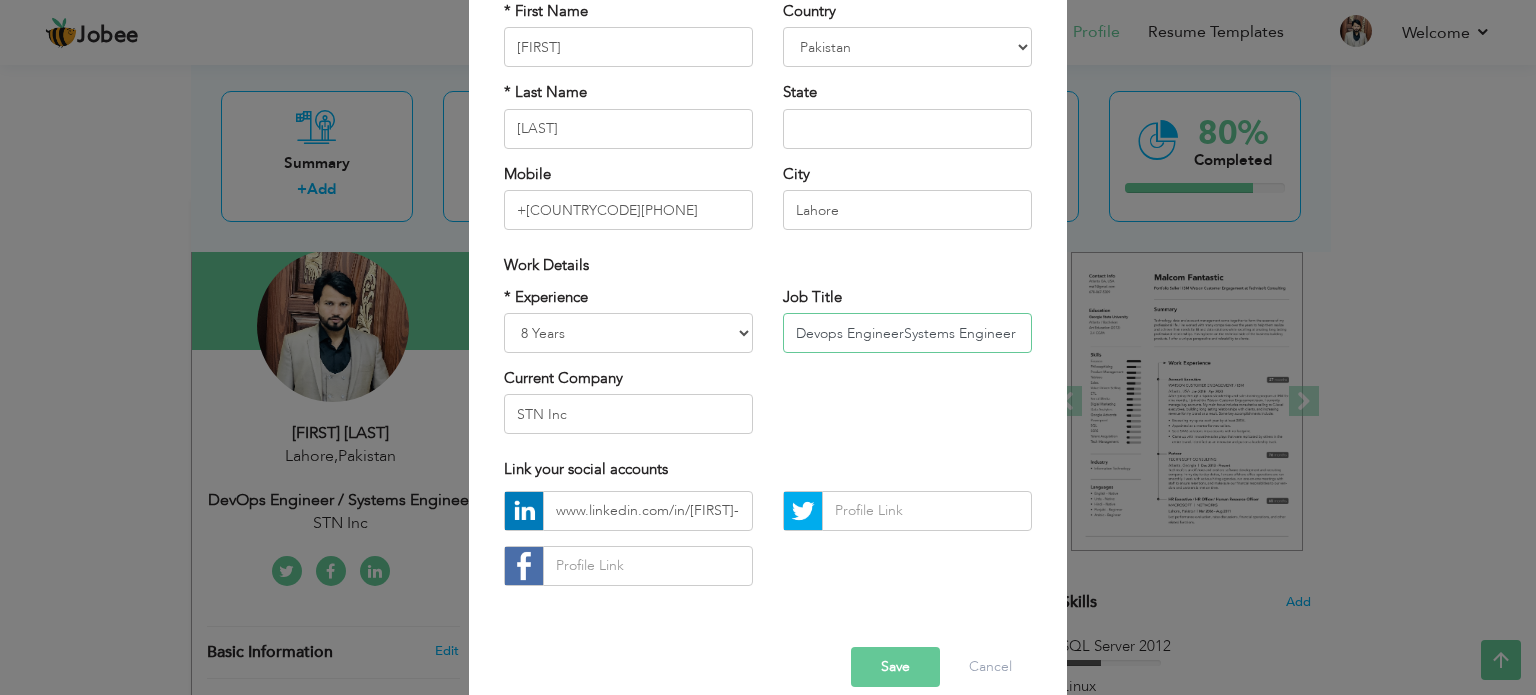 click on "Devops EngineerSystems Engineer" at bounding box center (907, 333) 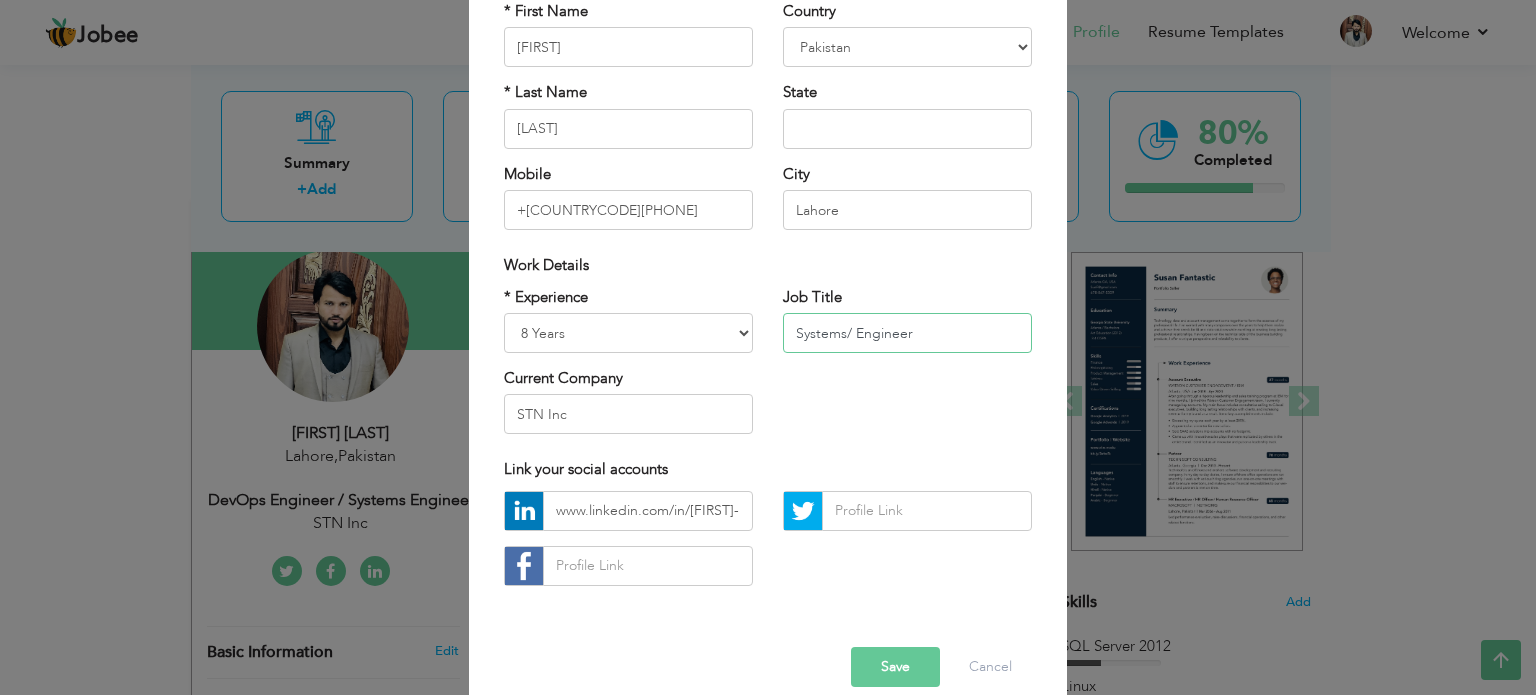 paste on "Devops Engineer" 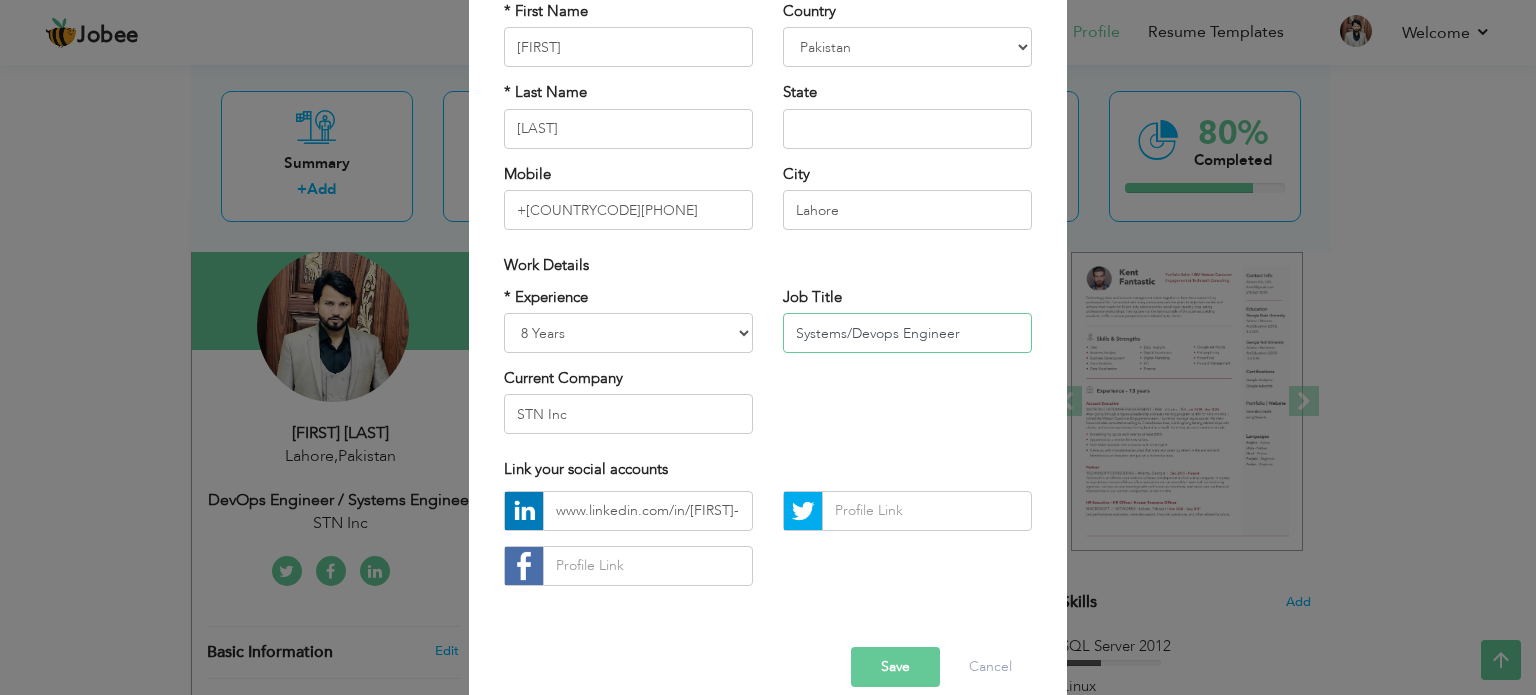 type on "Systems/Devops Engineer" 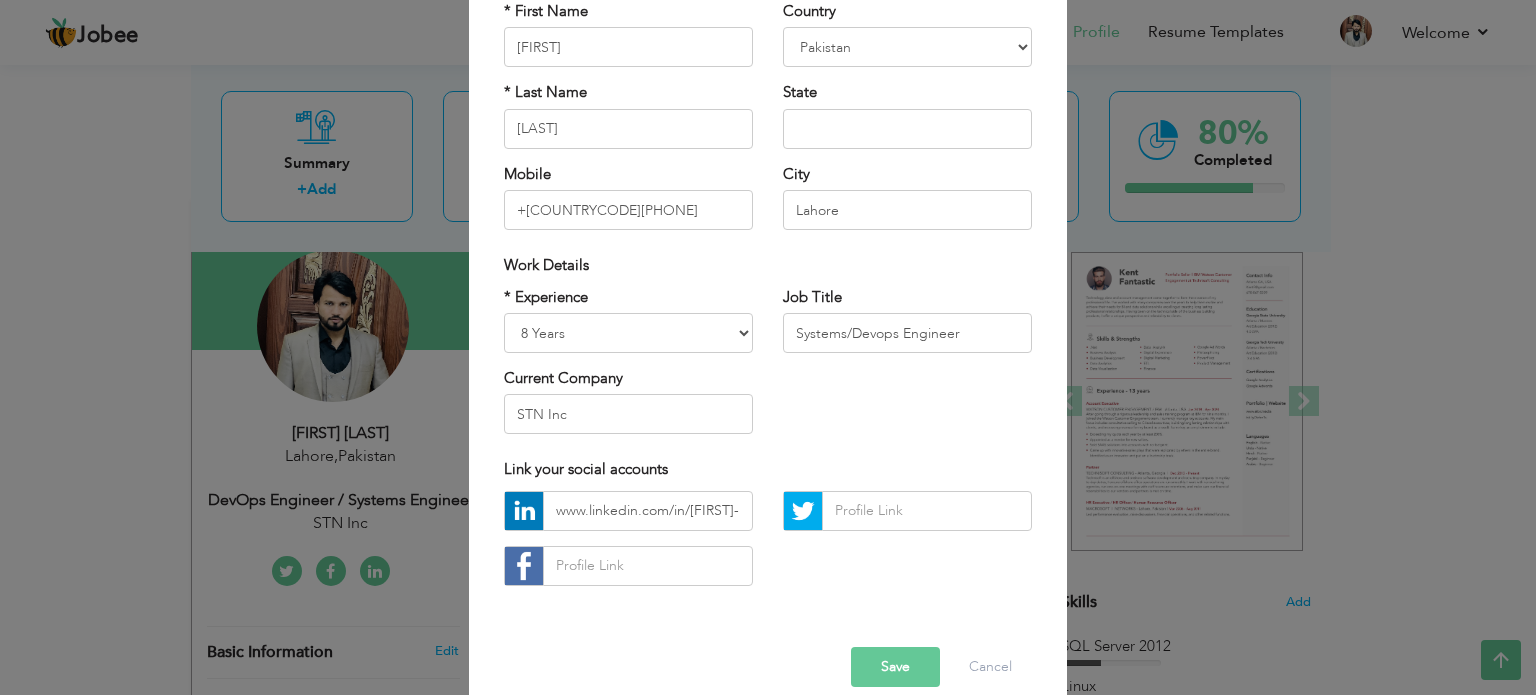click on "Save" at bounding box center (895, 667) 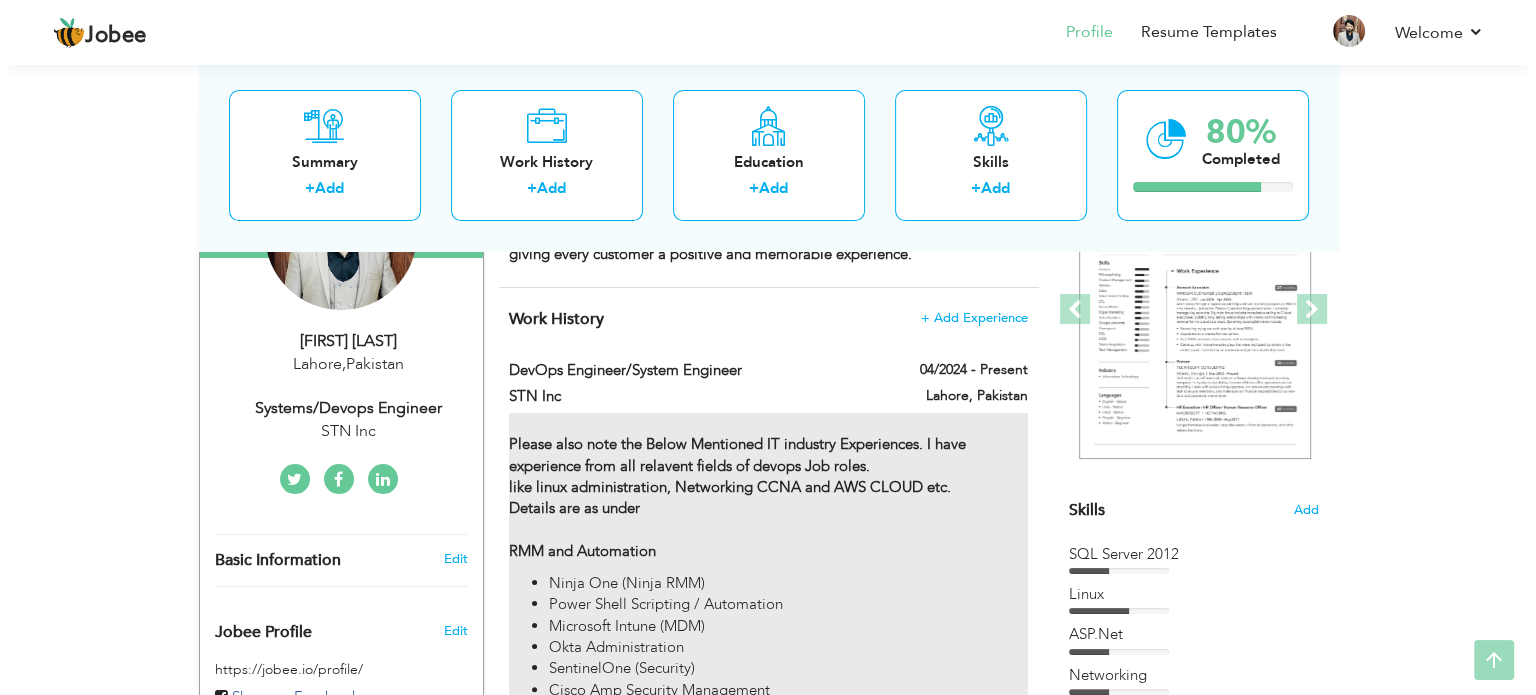 scroll, scrollTop: 272, scrollLeft: 0, axis: vertical 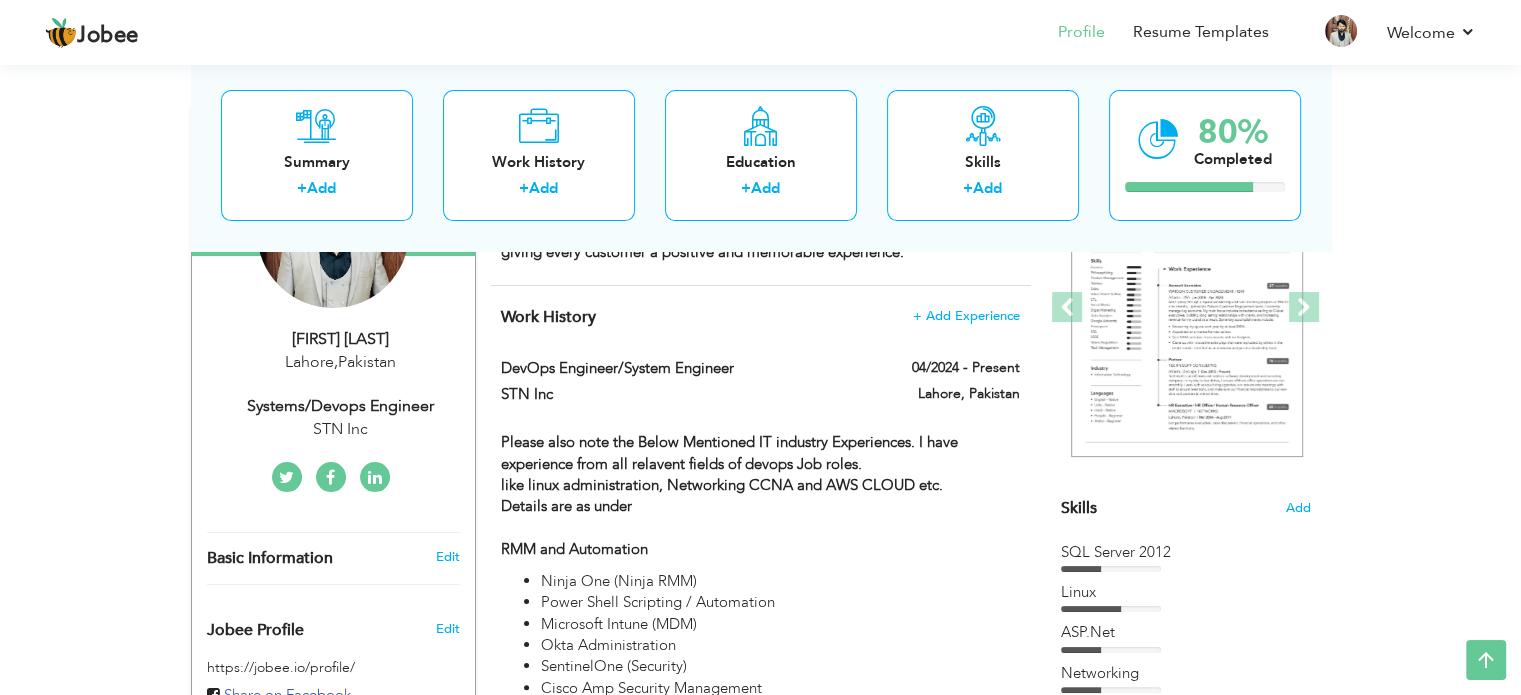 click on "Systems/Devops Engineer" at bounding box center (341, 406) 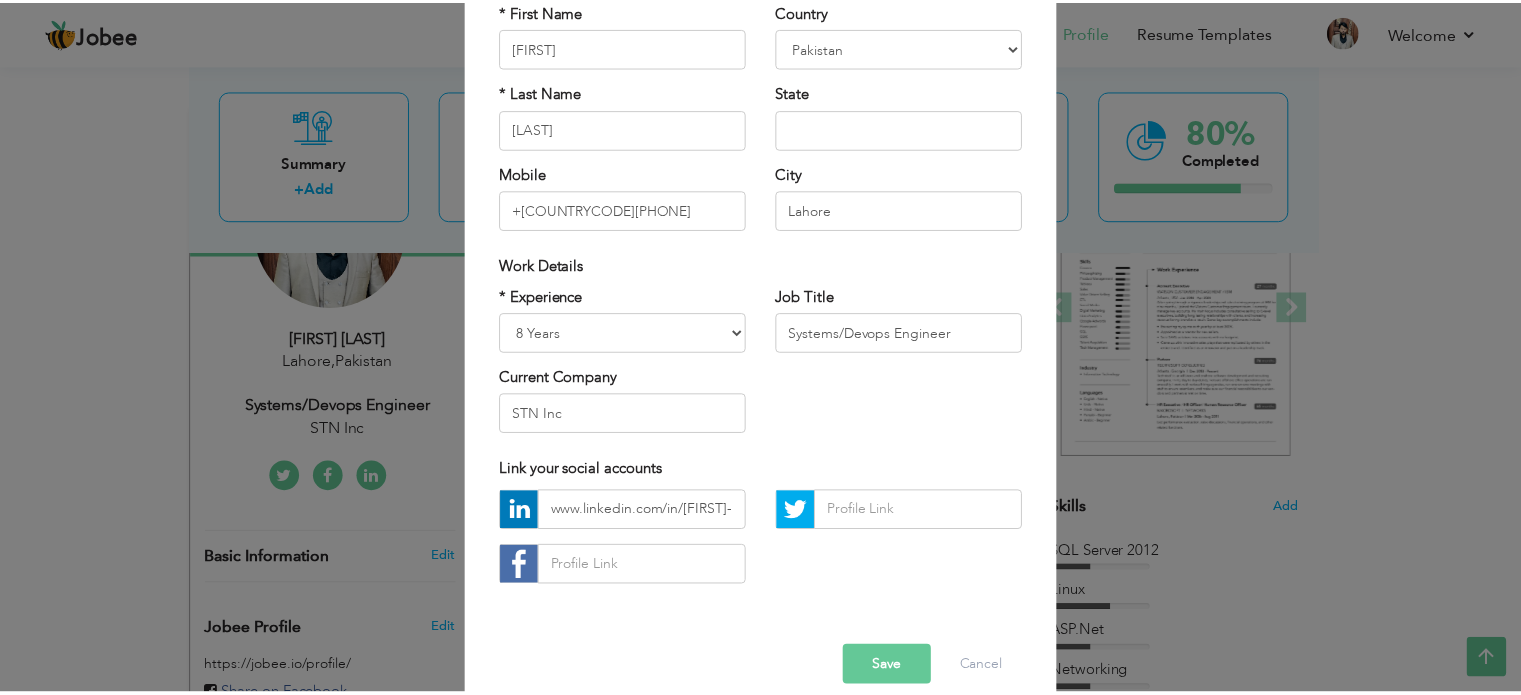 scroll, scrollTop: 0, scrollLeft: 0, axis: both 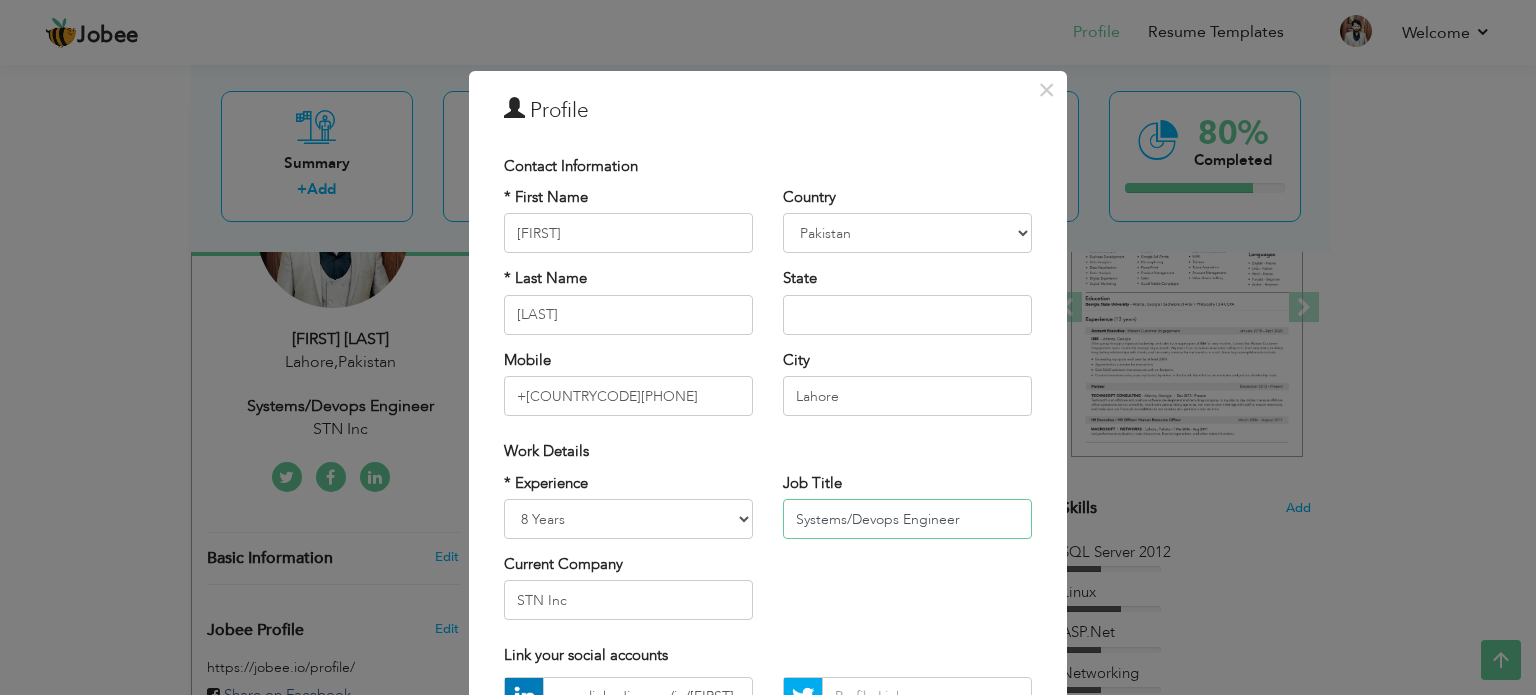 drag, startPoint x: 790, startPoint y: 519, endPoint x: 1009, endPoint y: 515, distance: 219.03653 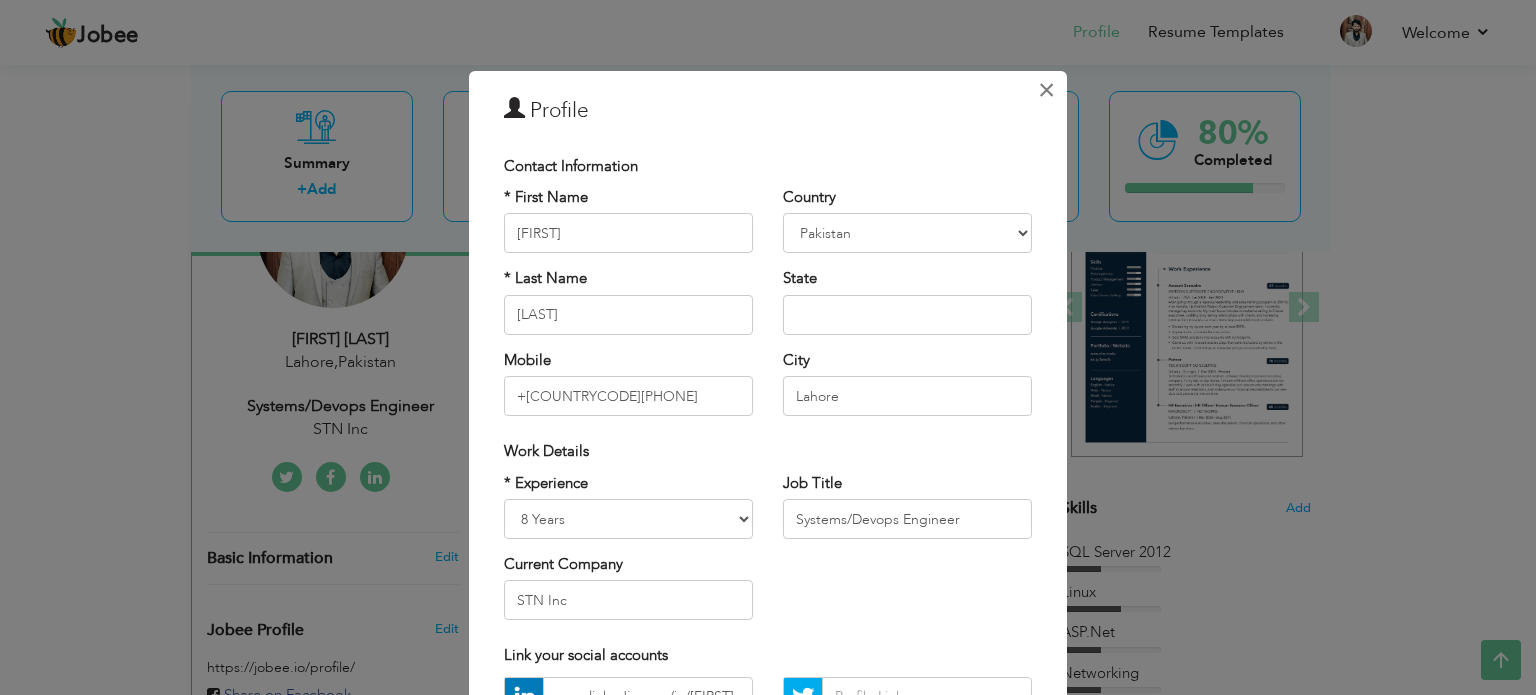 click on "×" at bounding box center (1046, 90) 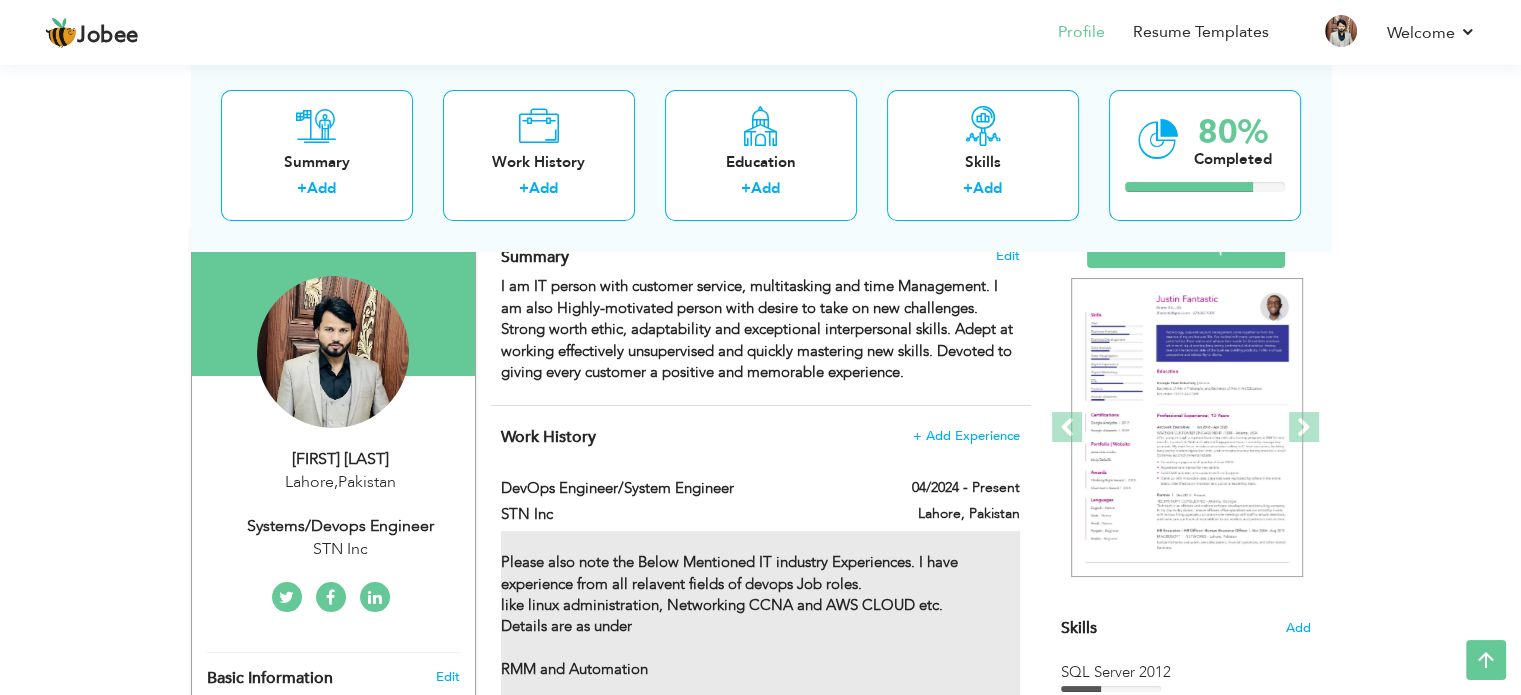 scroll, scrollTop: 150, scrollLeft: 0, axis: vertical 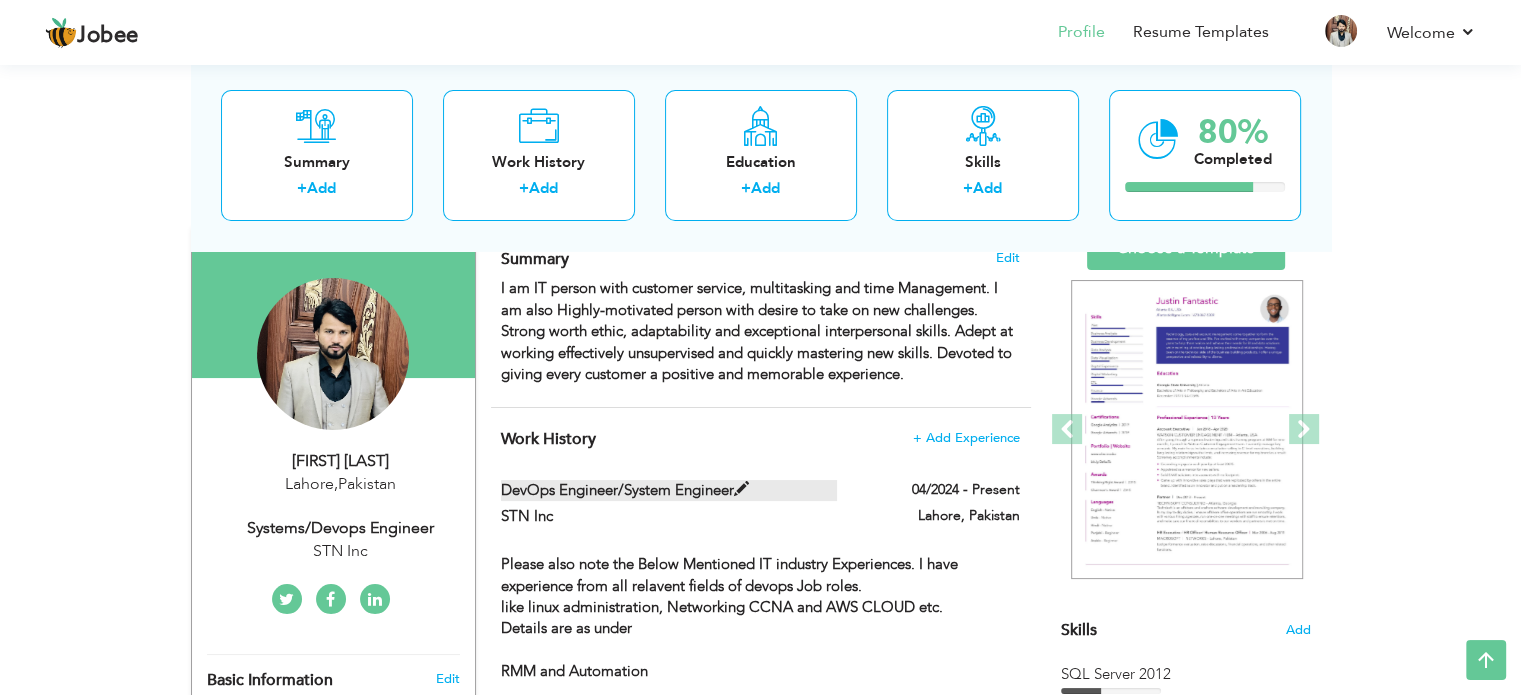click at bounding box center (741, 489) 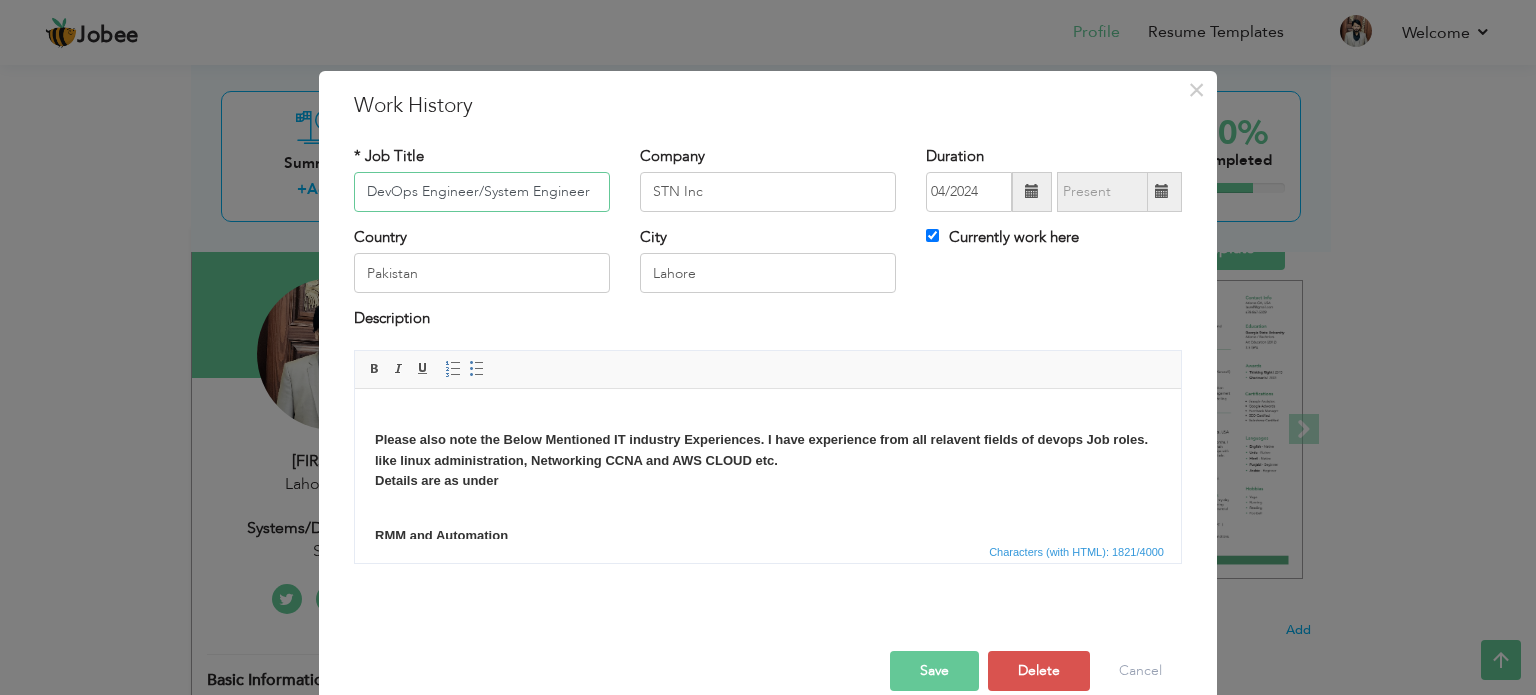 paste on "Systems/Devops" 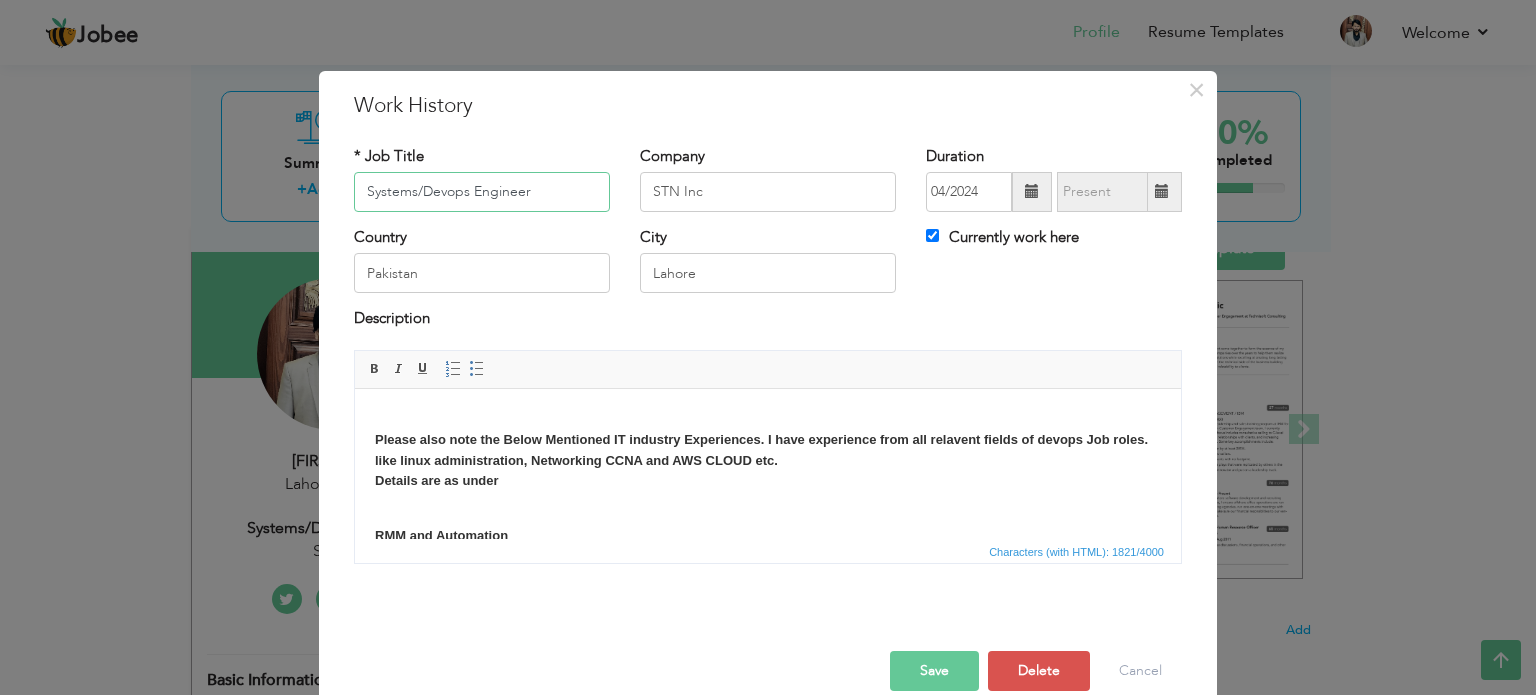 type on "Systems/Devops Engineer" 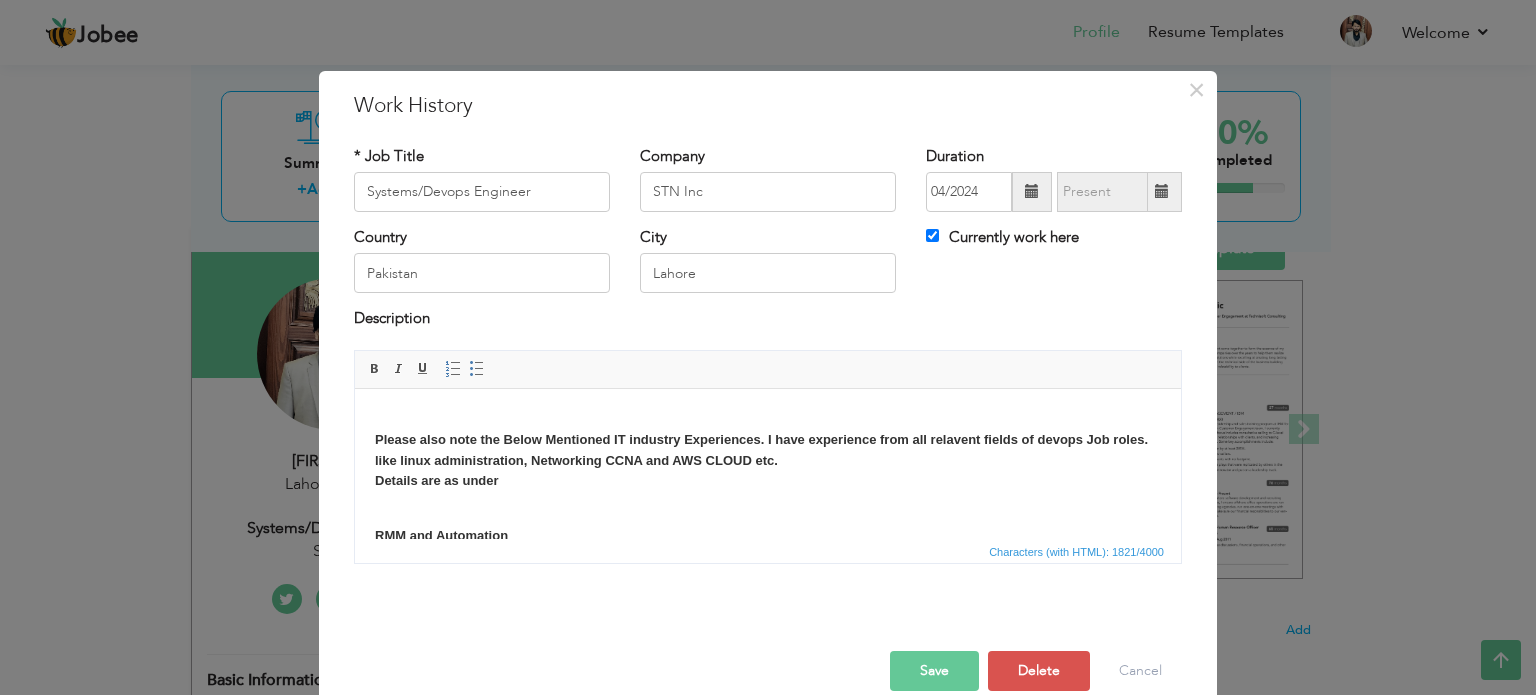 click on "Save" at bounding box center (934, 671) 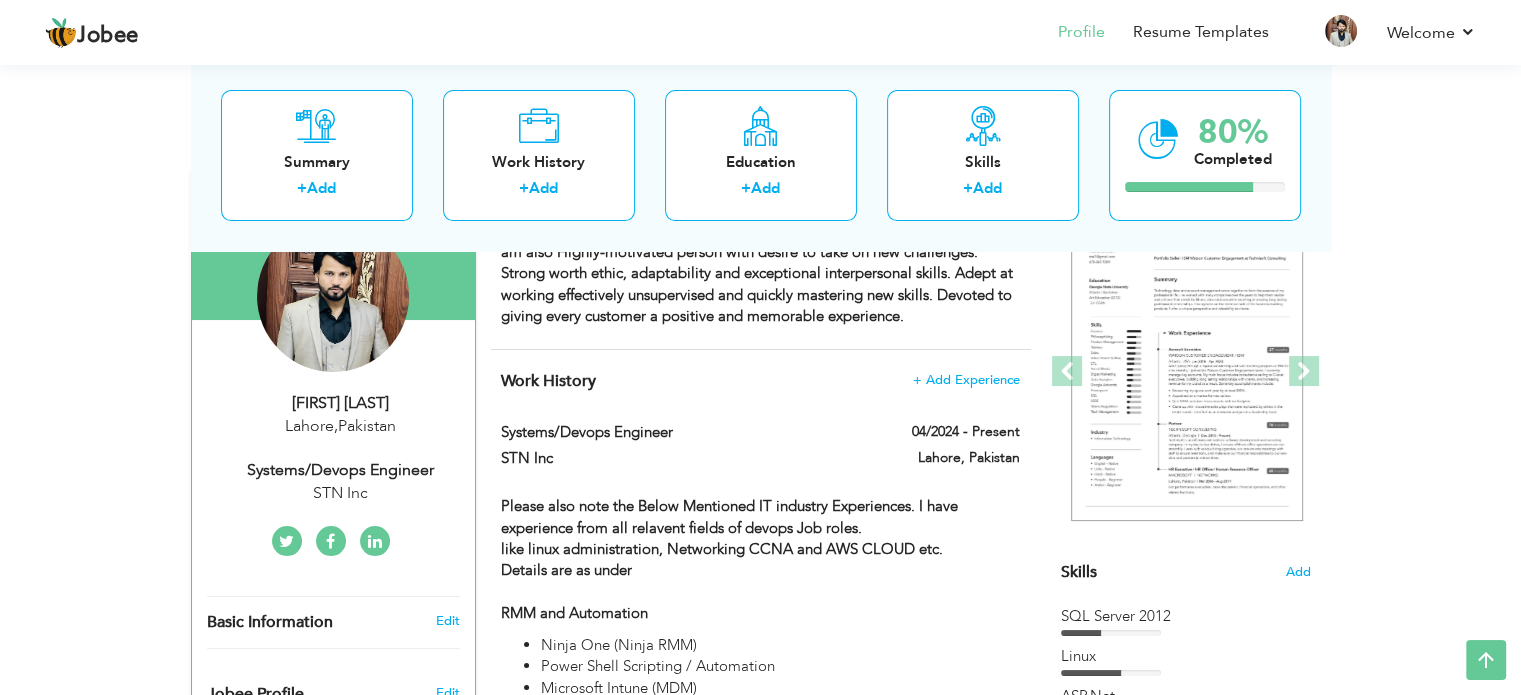 scroll, scrollTop: 0, scrollLeft: 0, axis: both 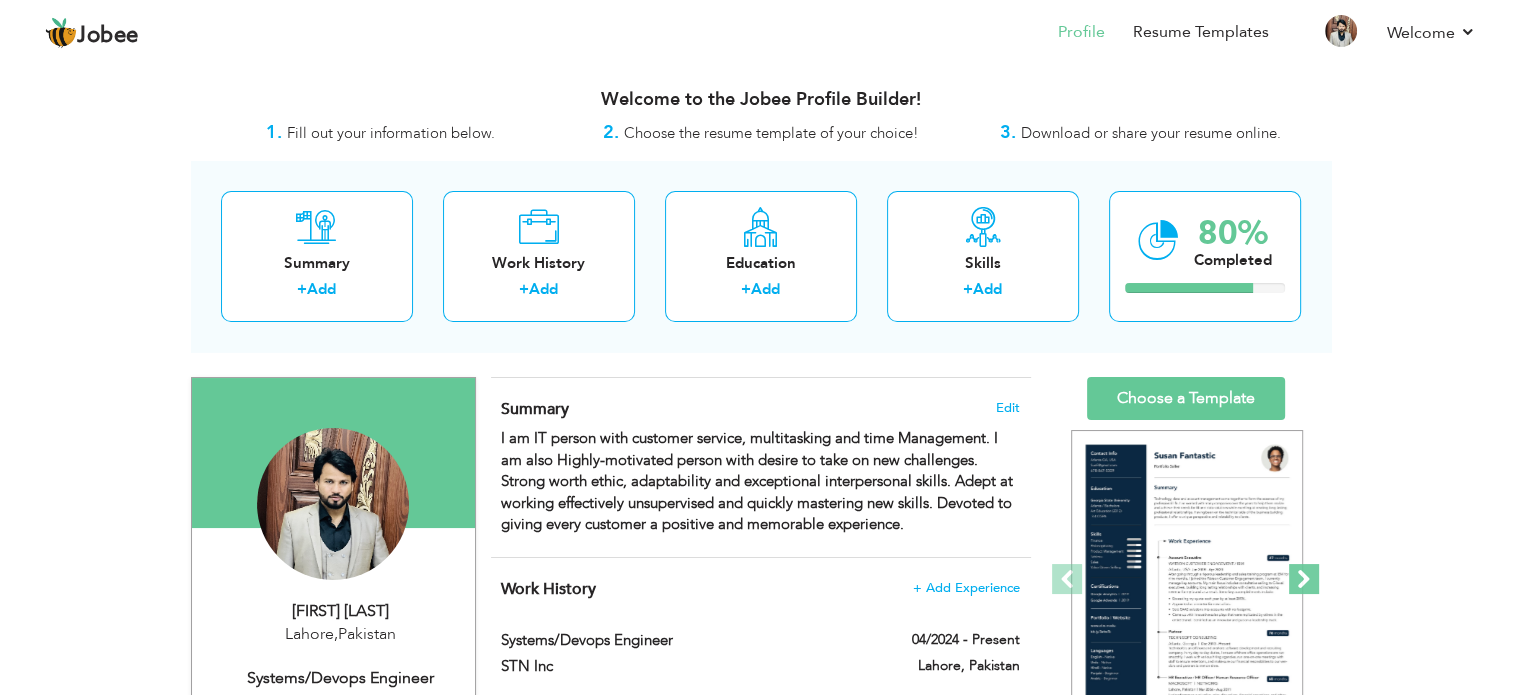 click at bounding box center (1304, 579) 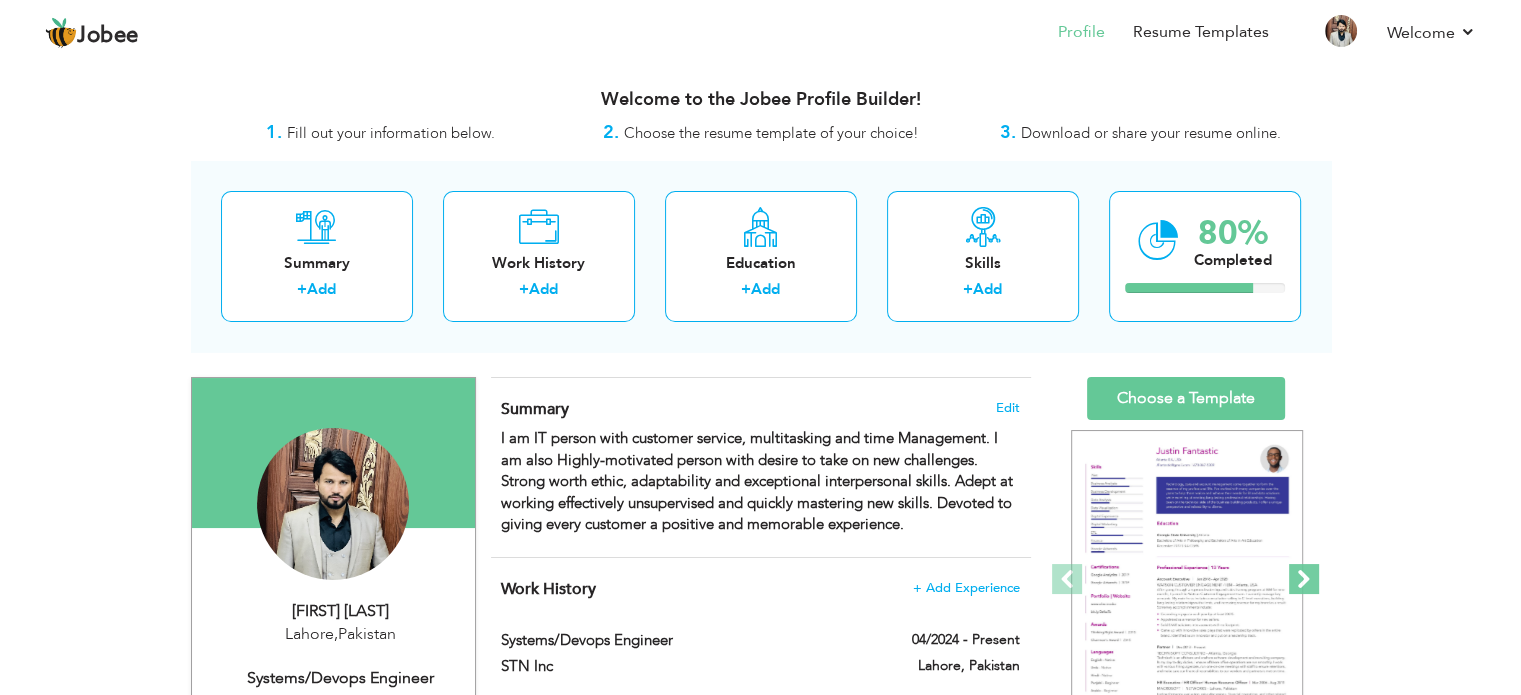 click at bounding box center [1304, 579] 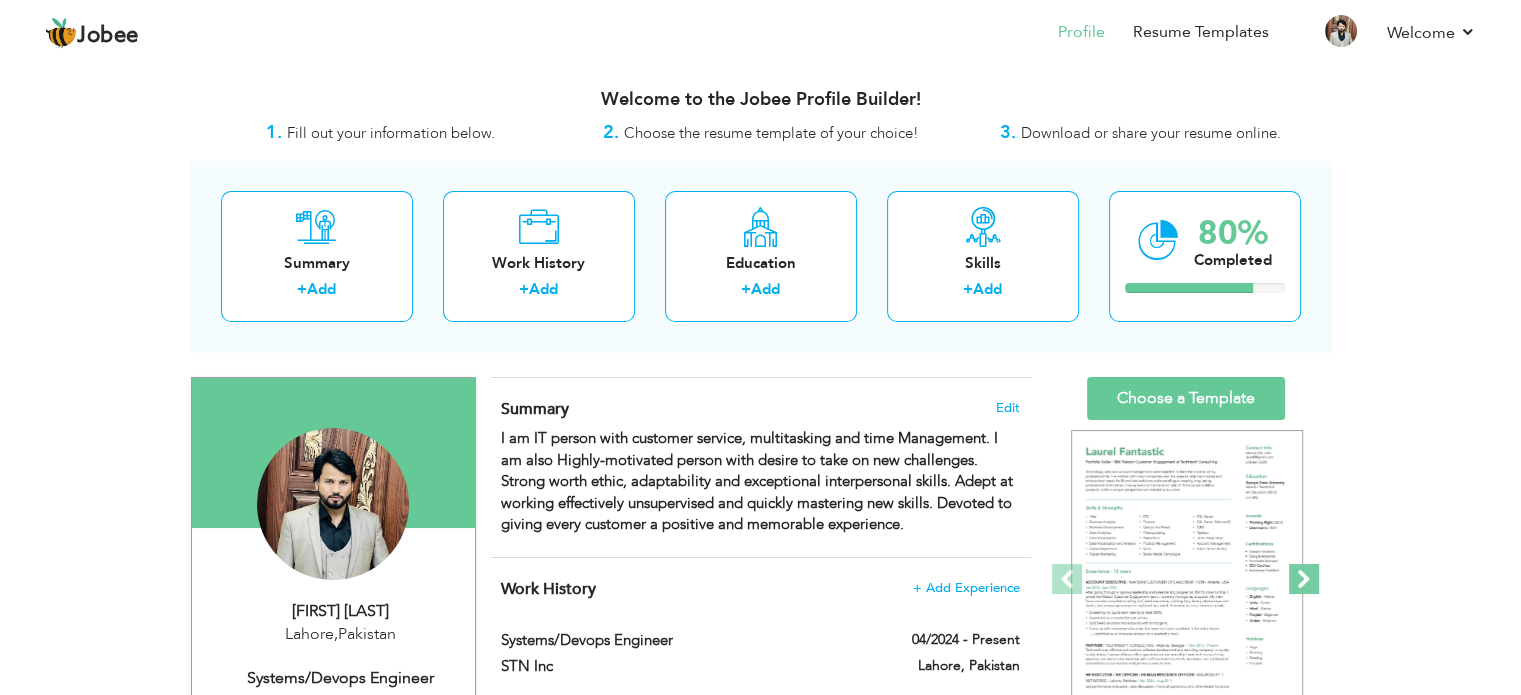 click at bounding box center (1304, 579) 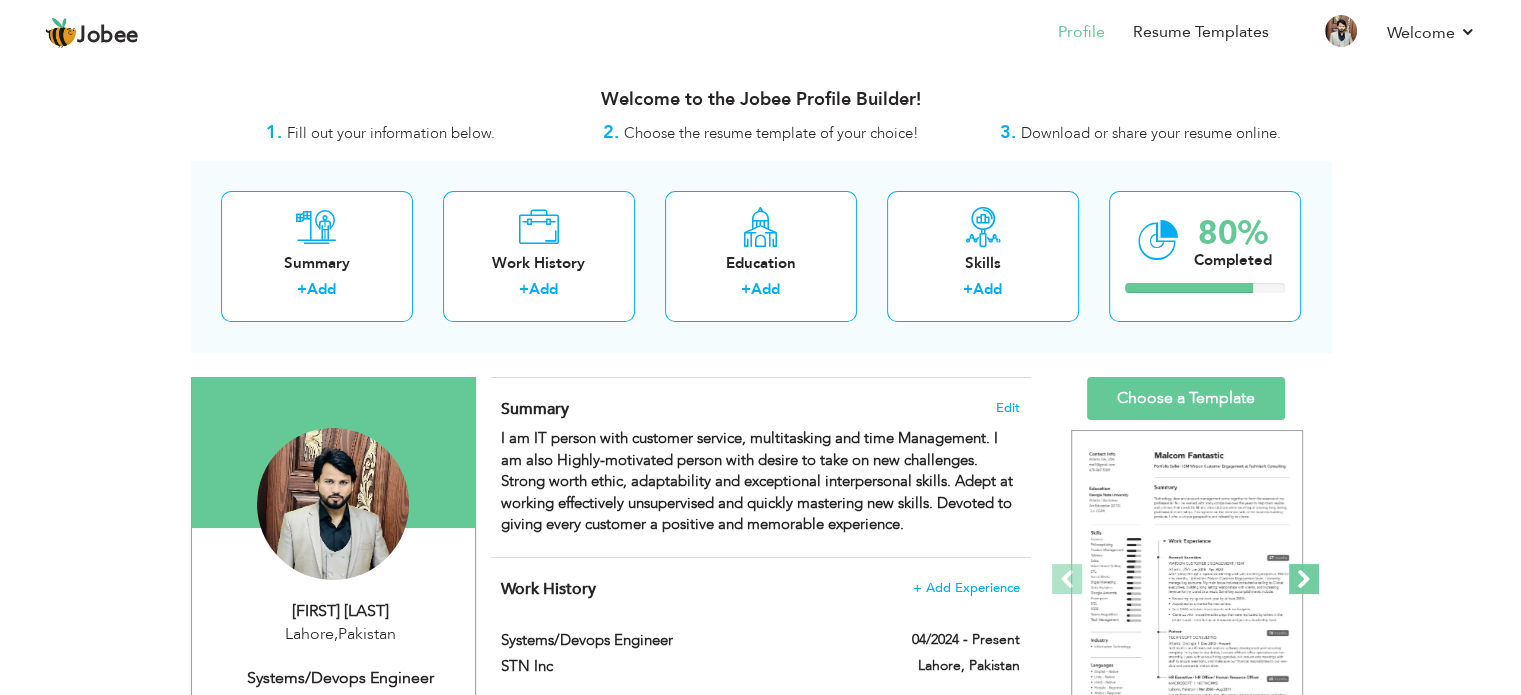 click at bounding box center [1304, 579] 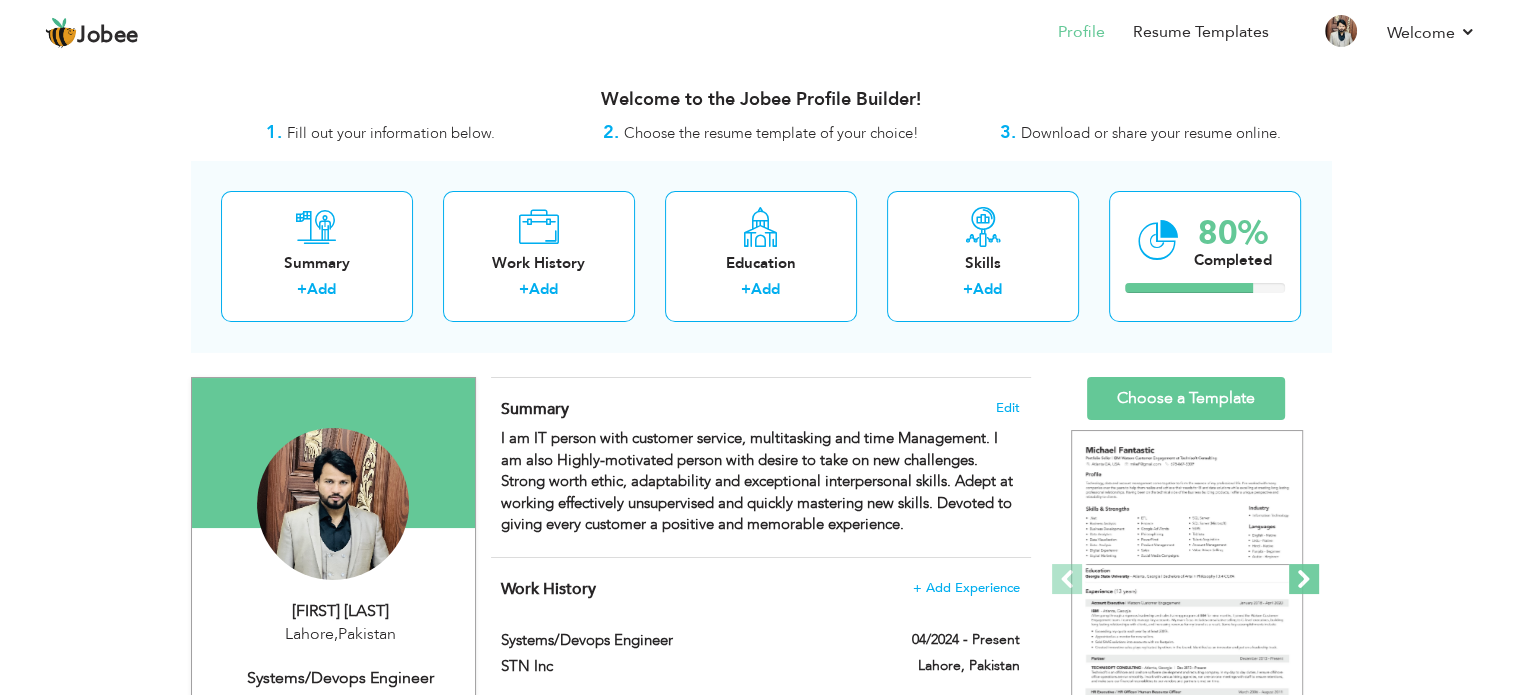 click at bounding box center (1304, 579) 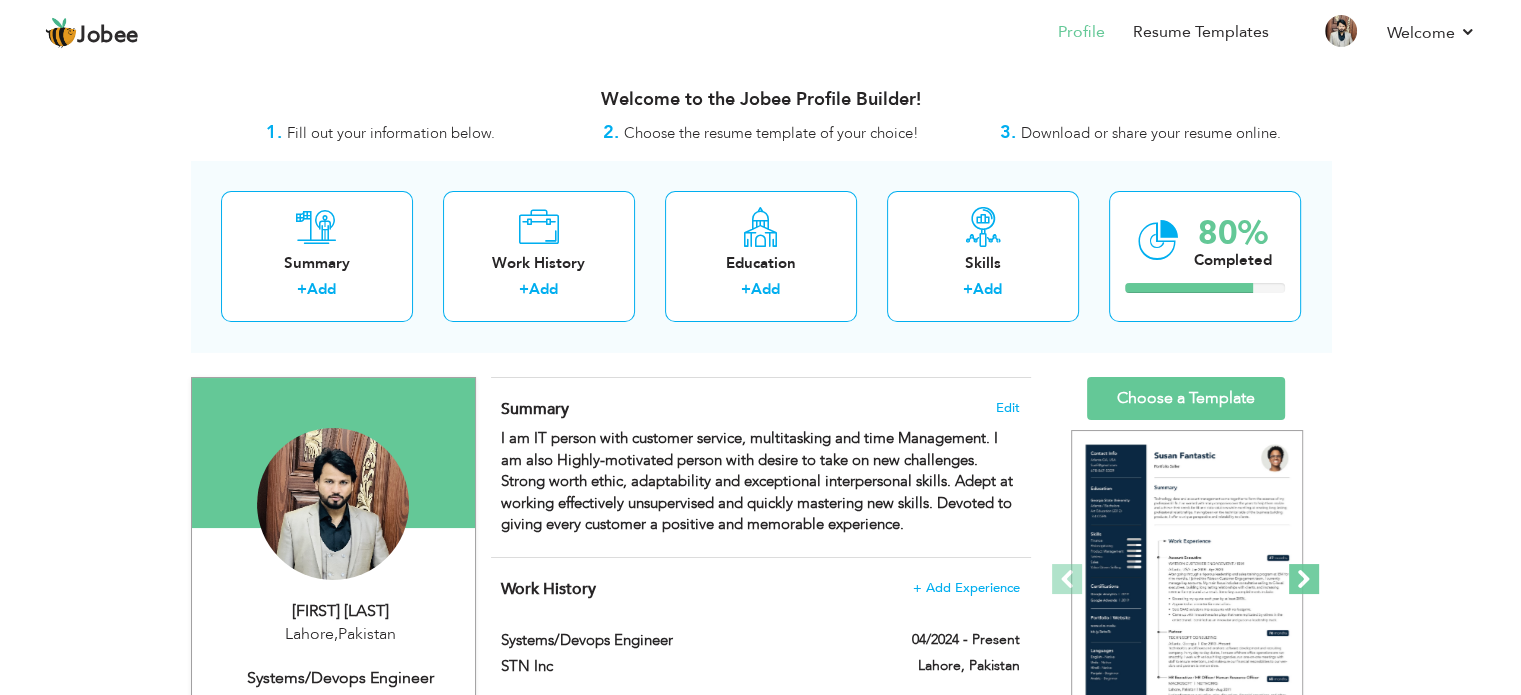 click at bounding box center [1304, 579] 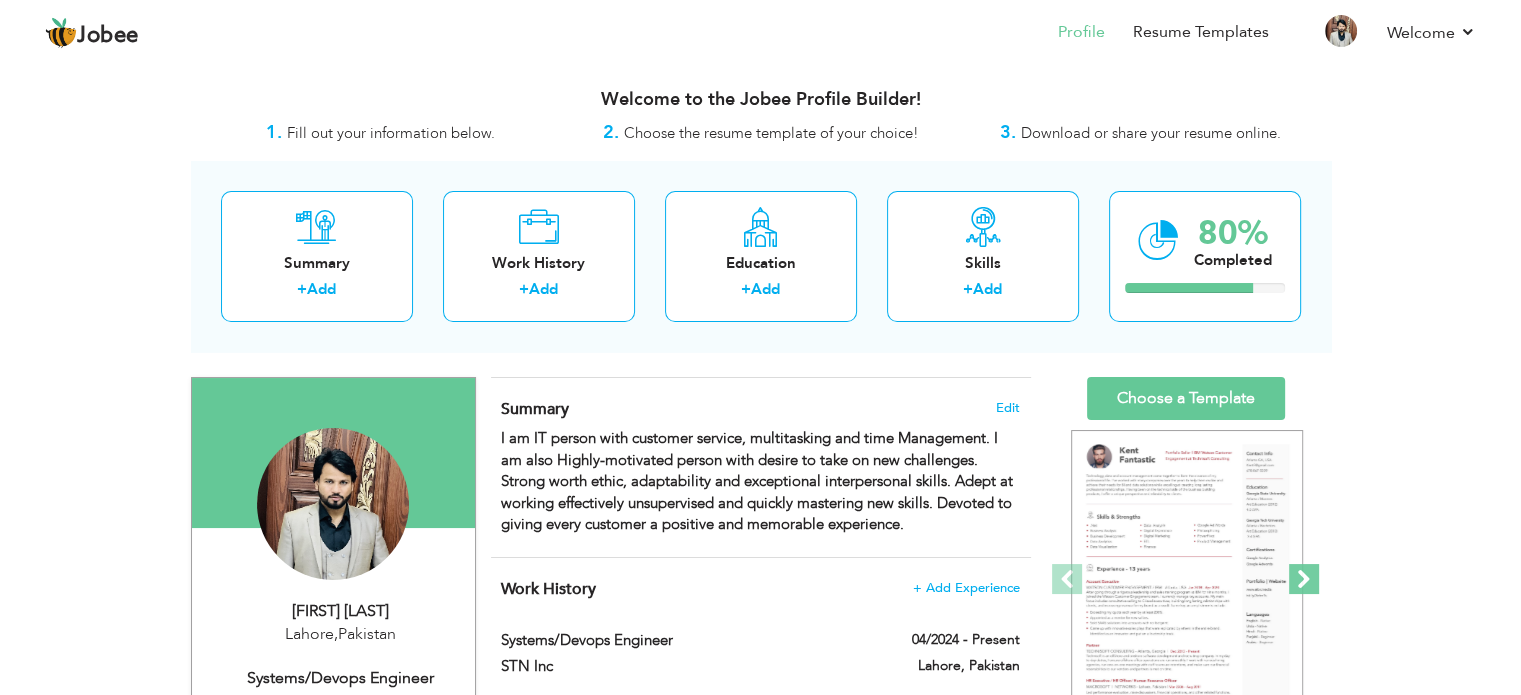 click at bounding box center [1304, 579] 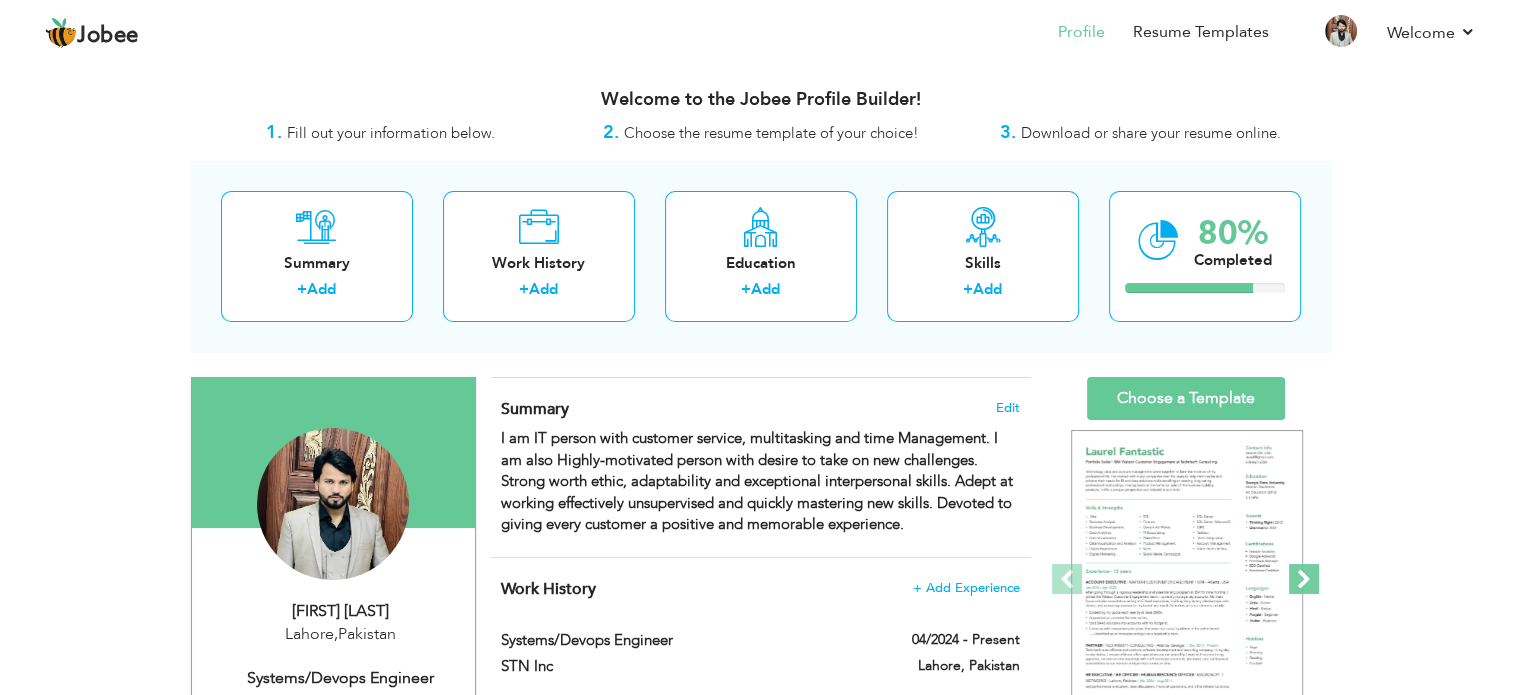 click at bounding box center (1304, 579) 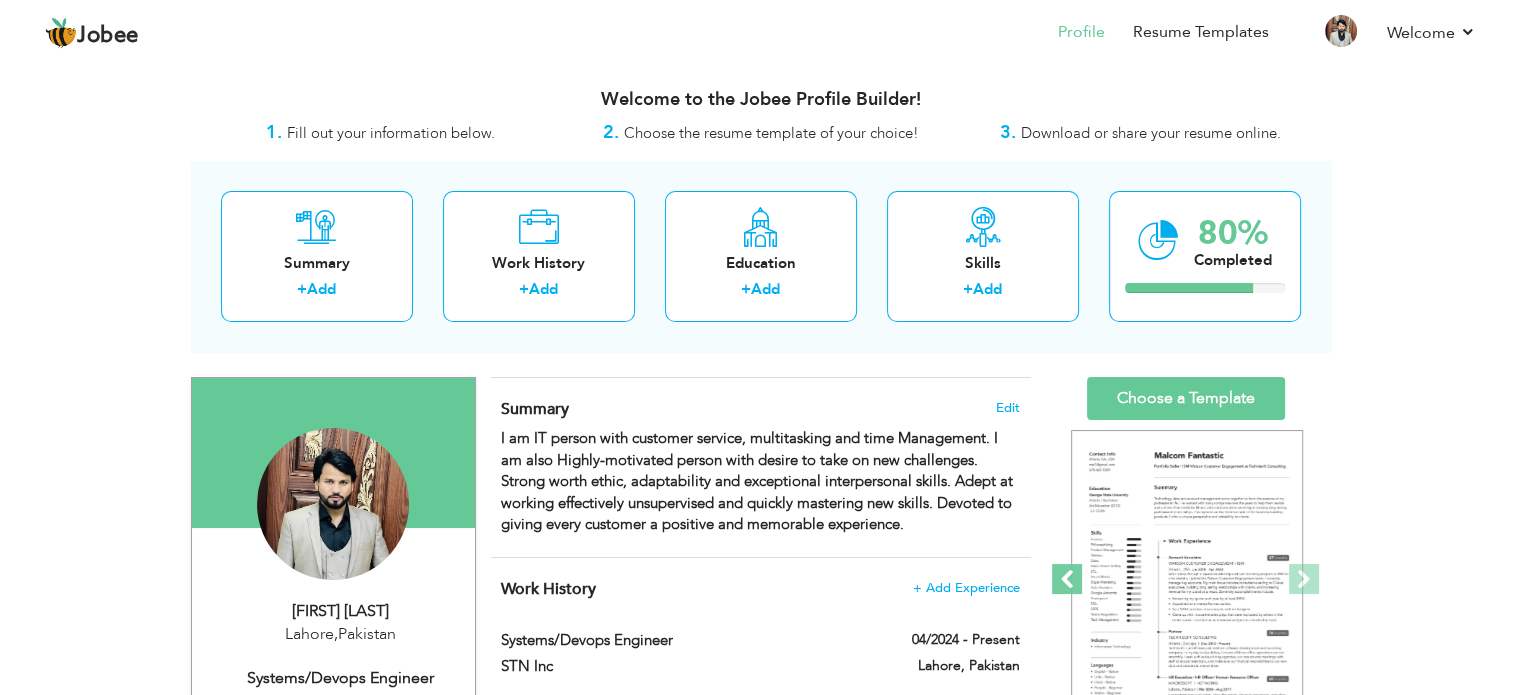 click at bounding box center (1067, 579) 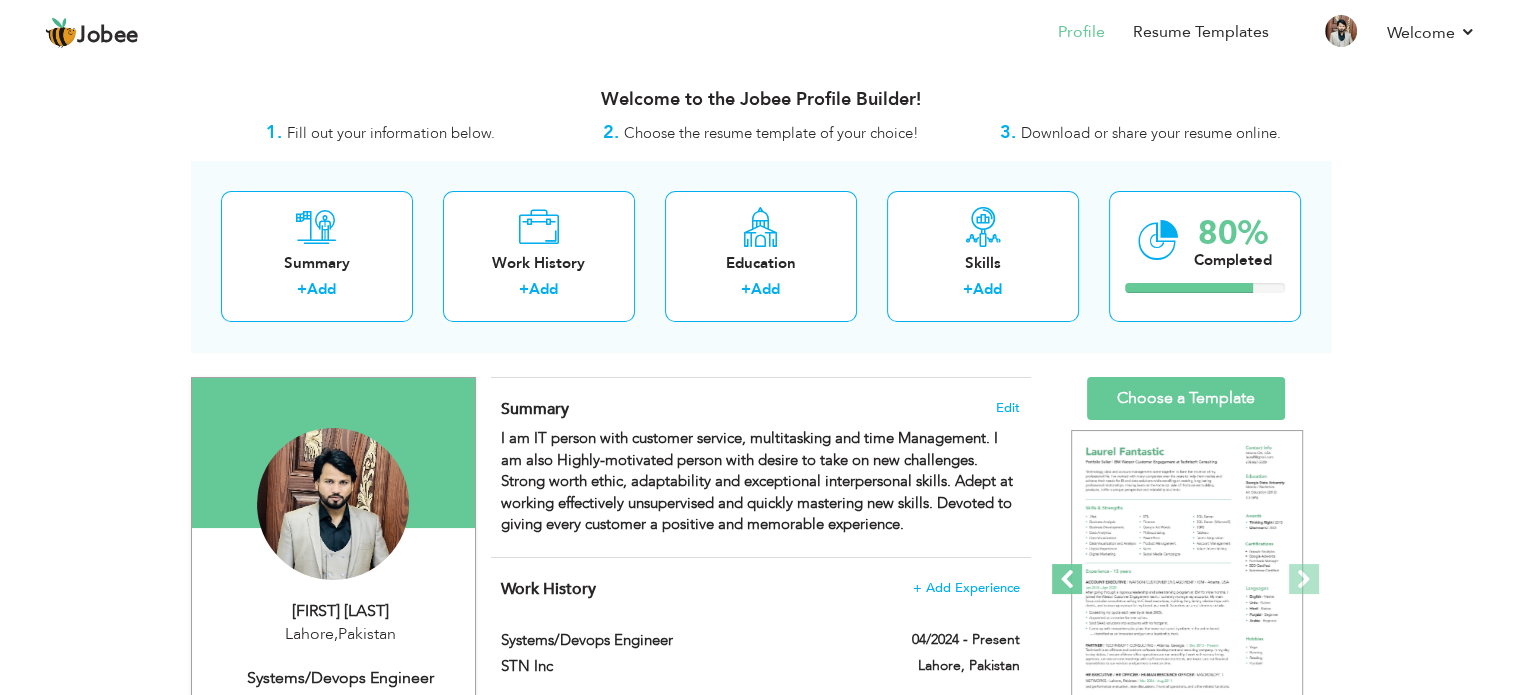 click at bounding box center [1067, 579] 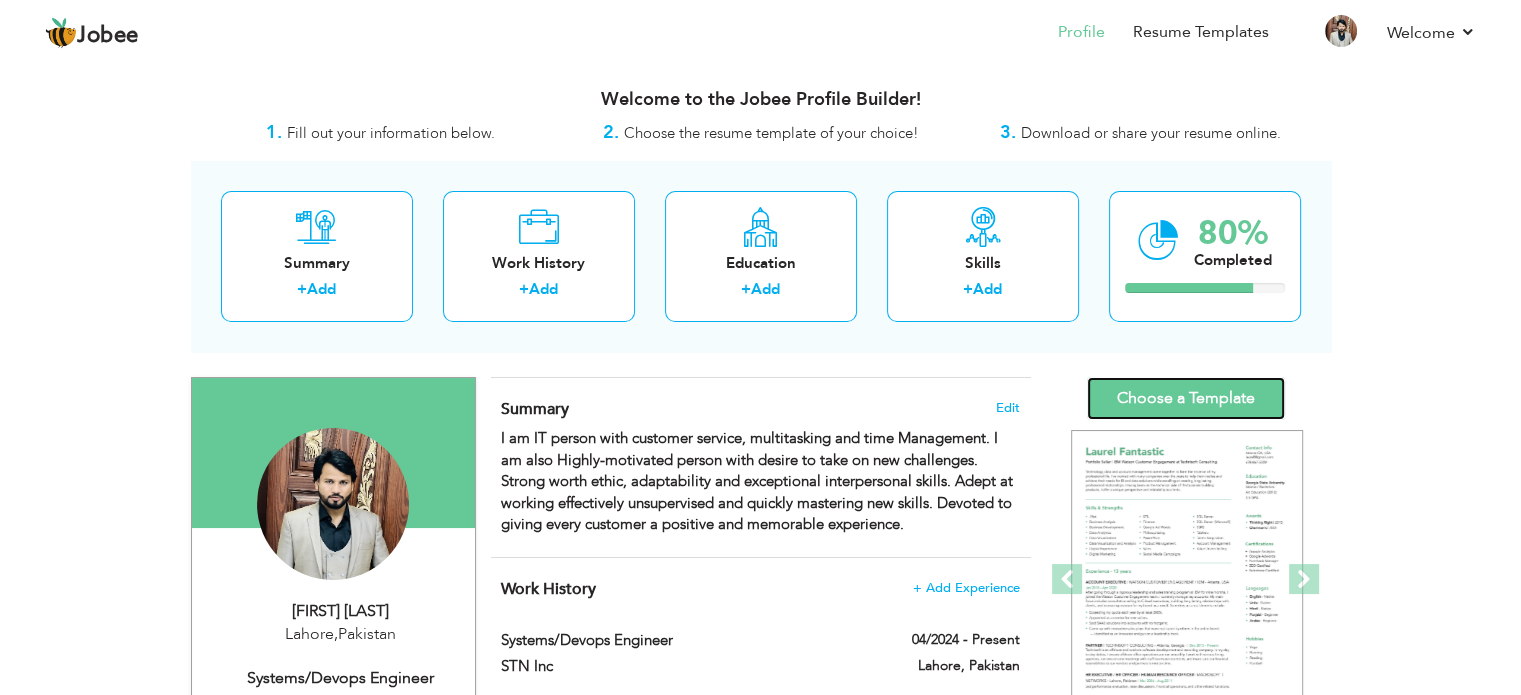 click on "Choose a Template" at bounding box center [1186, 398] 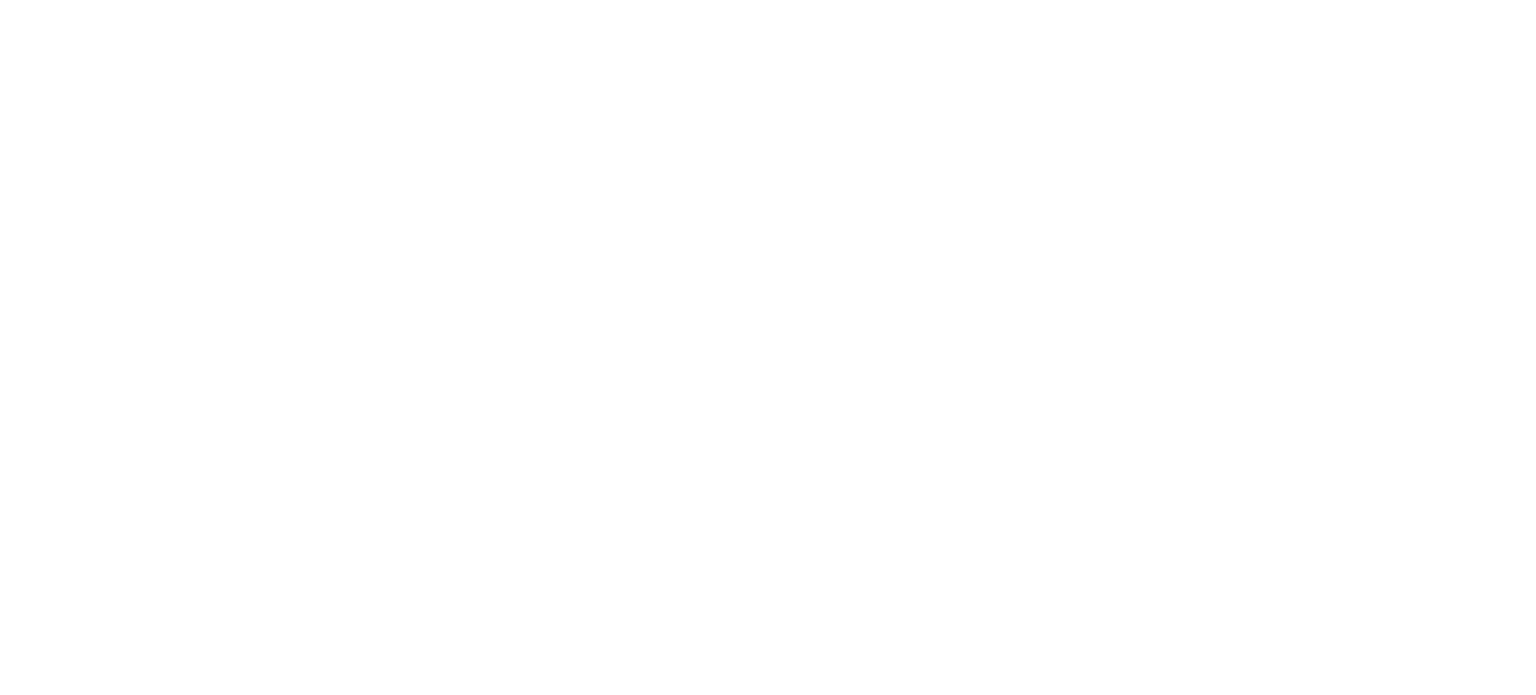 scroll, scrollTop: 0, scrollLeft: 0, axis: both 